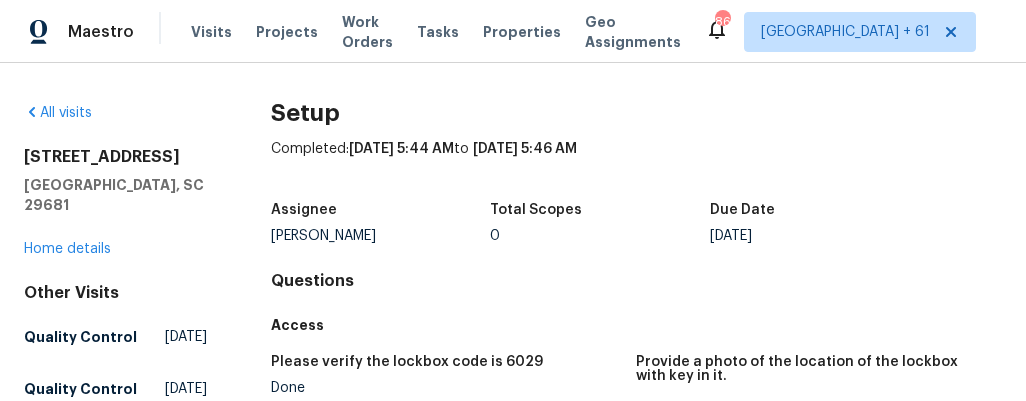 scroll, scrollTop: 0, scrollLeft: 0, axis: both 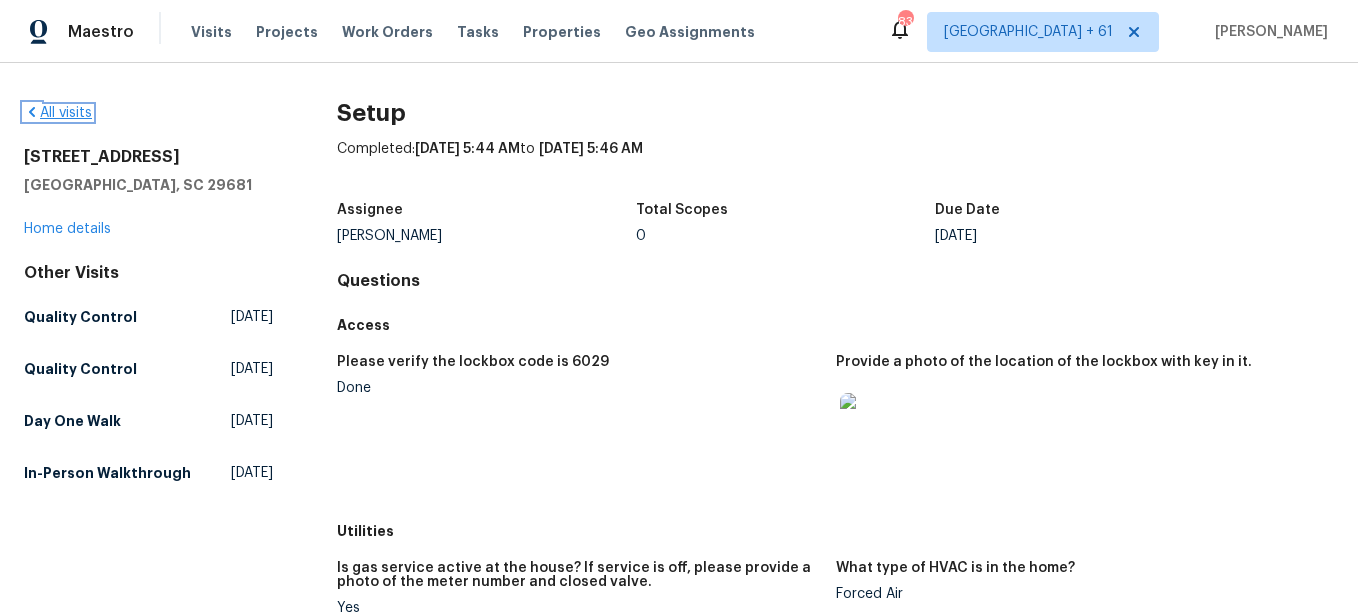 click on "All visits" at bounding box center (58, 113) 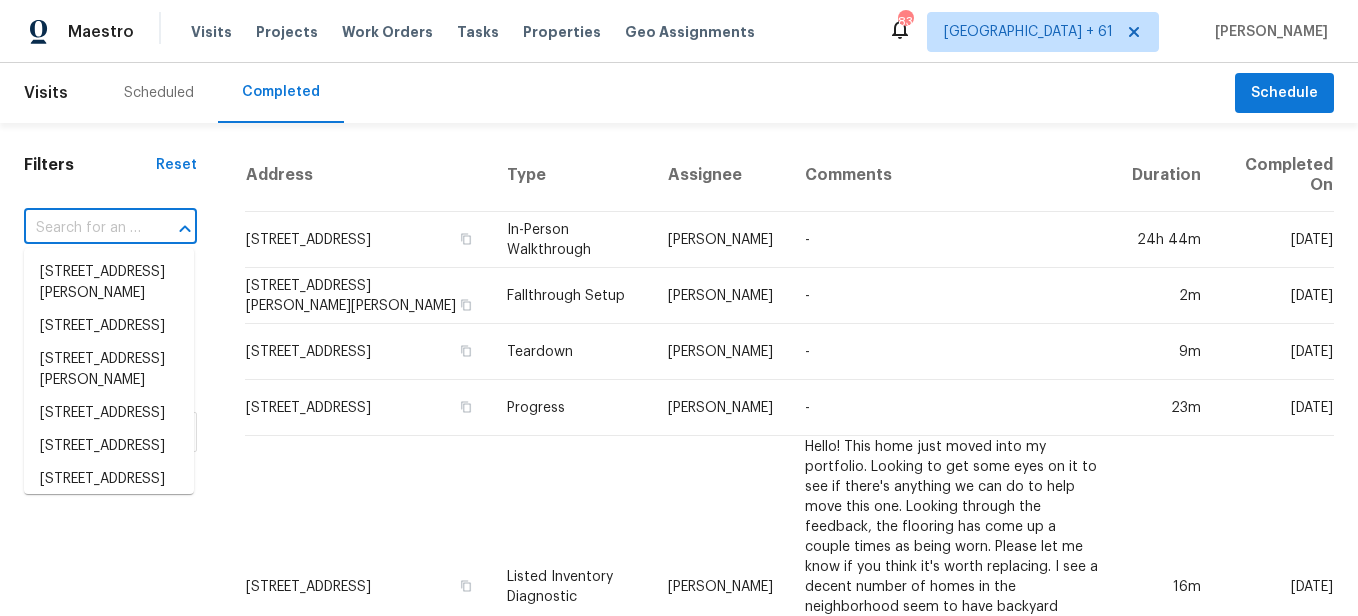click at bounding box center (82, 228) 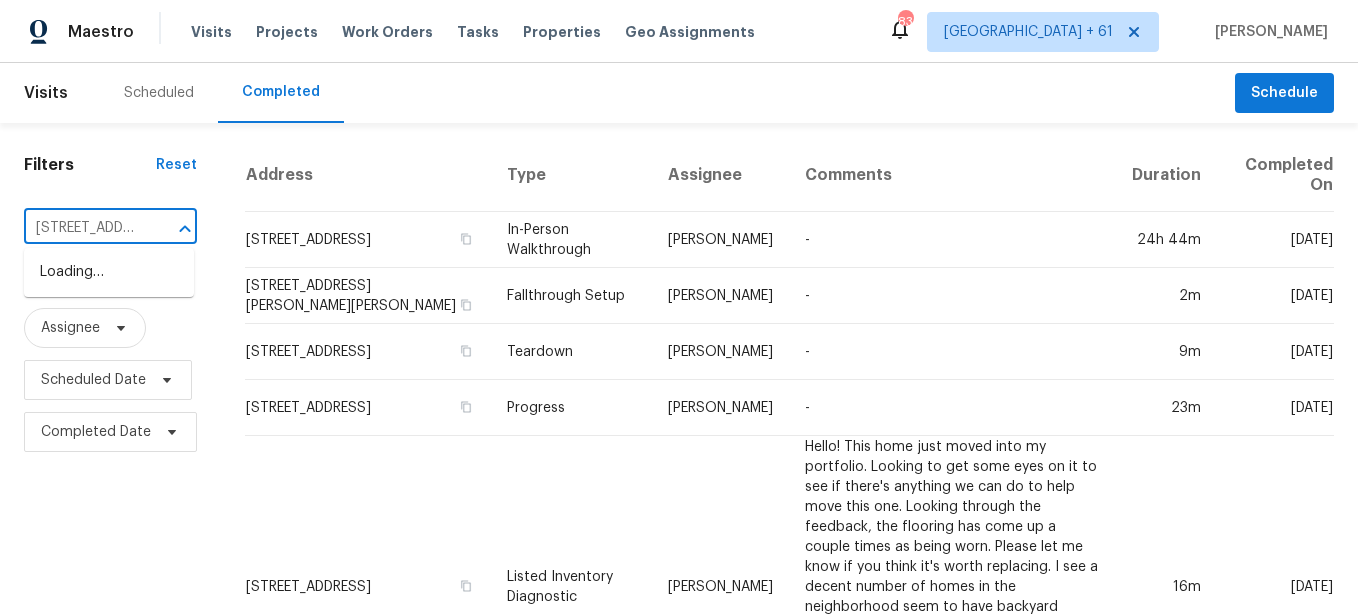 type on "[STREET_ADDRESS]" 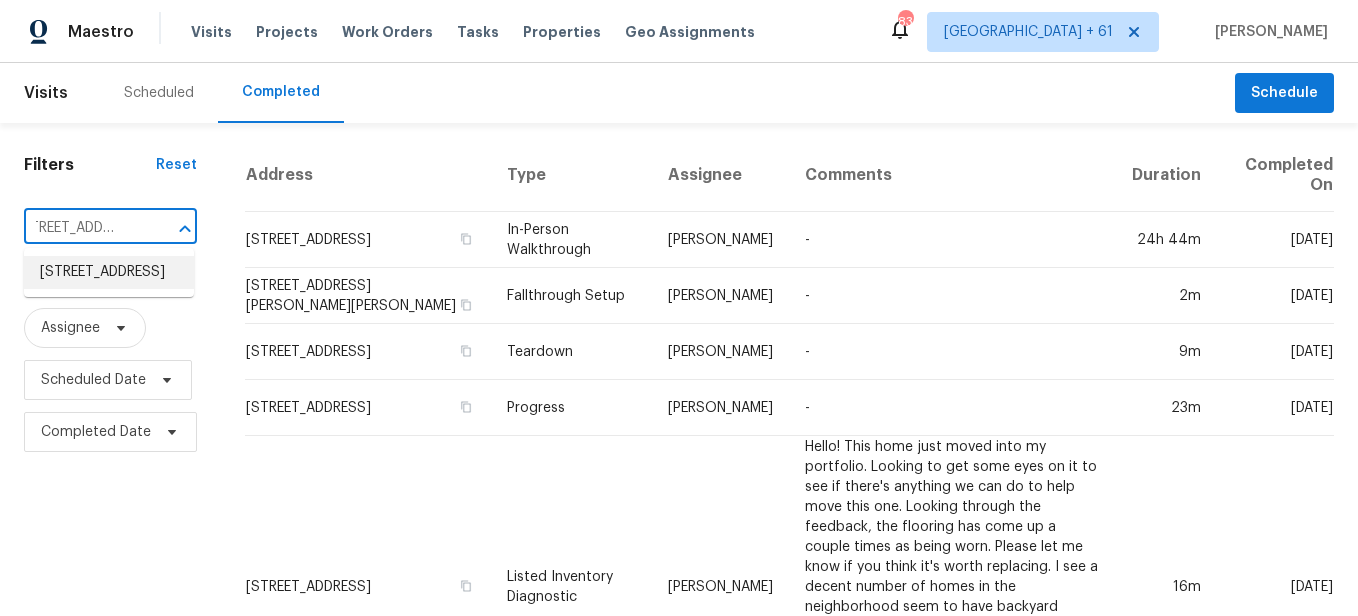 click on "[STREET_ADDRESS]" at bounding box center (109, 272) 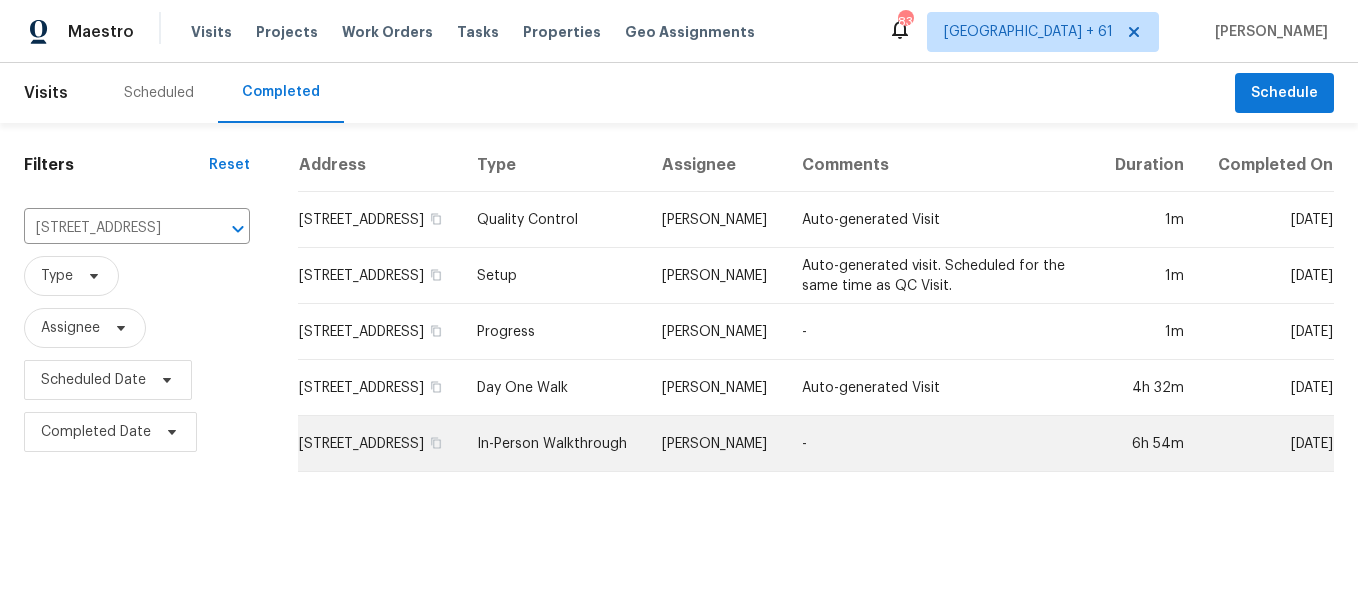 click on "In-Person Walkthrough" at bounding box center [553, 444] 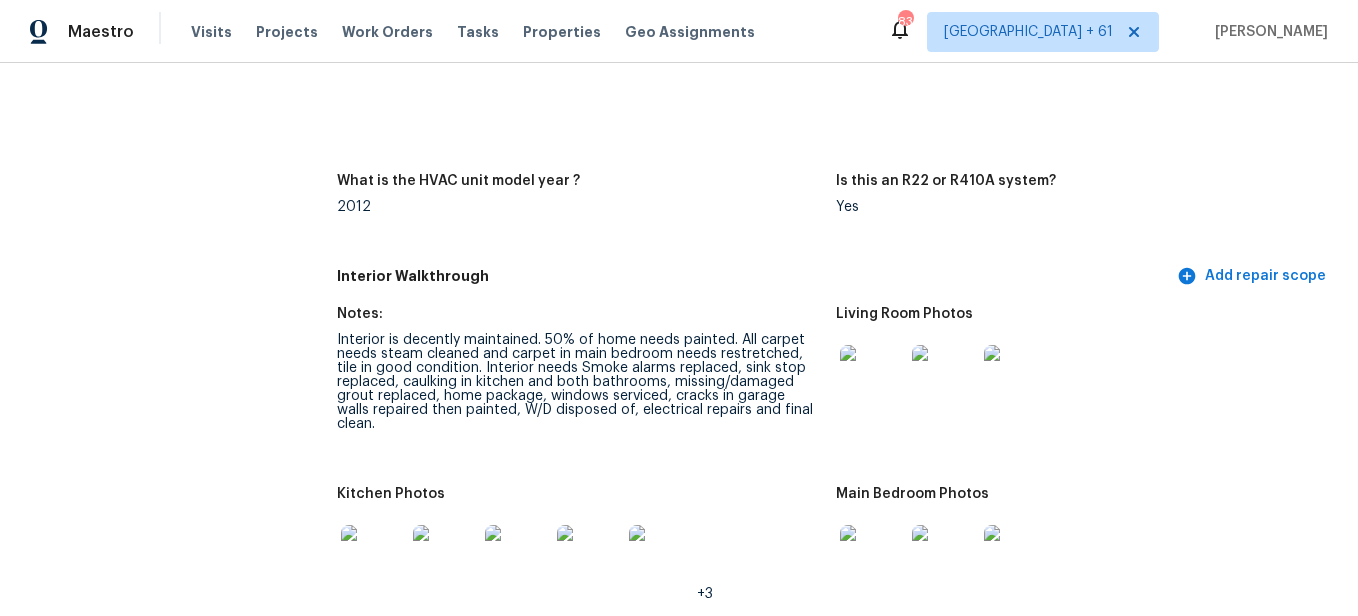 scroll, scrollTop: 2100, scrollLeft: 0, axis: vertical 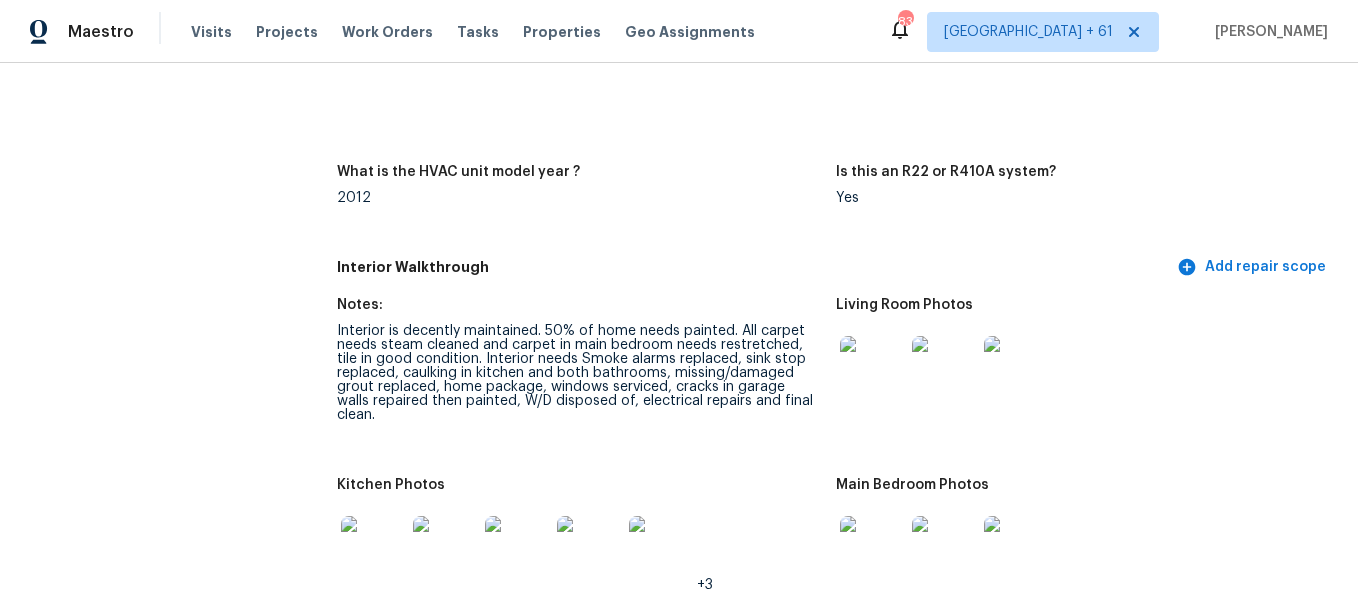 click at bounding box center (872, 368) 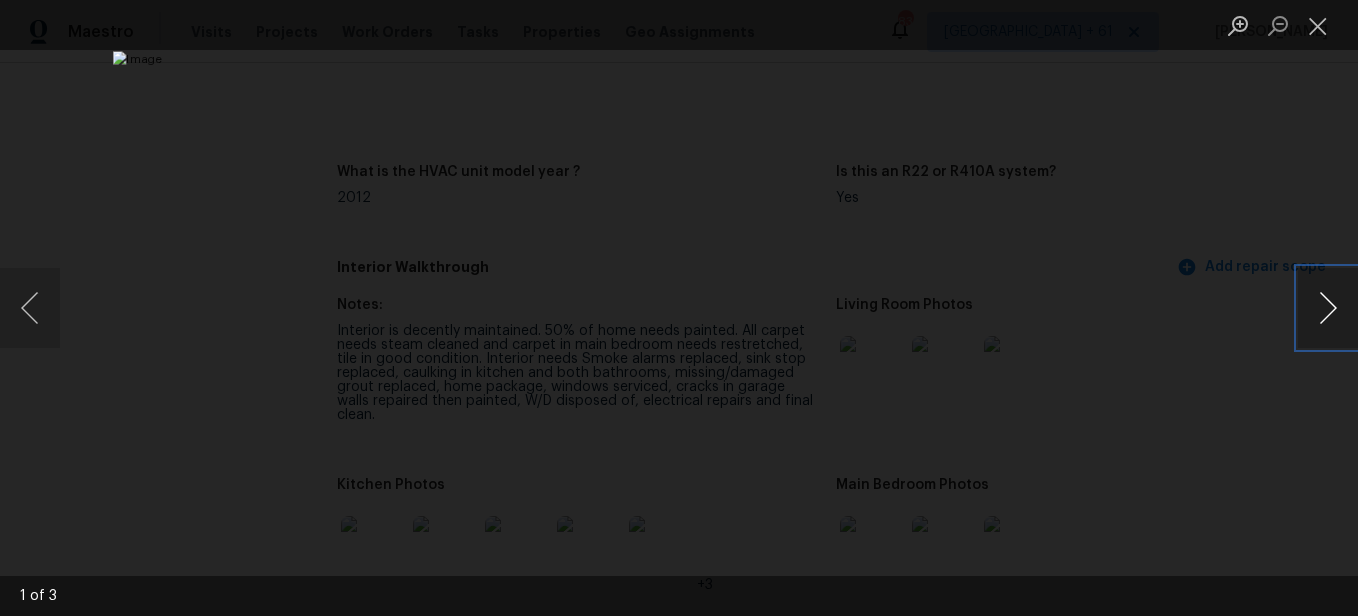 click at bounding box center [1328, 308] 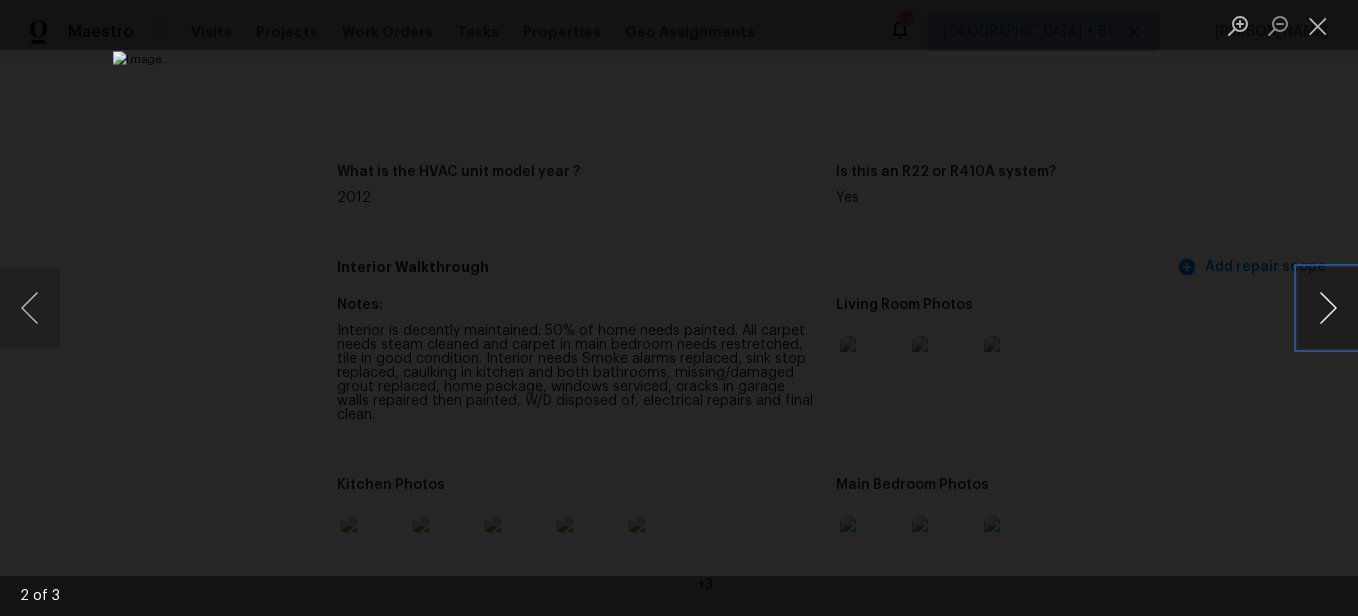 click at bounding box center [1328, 308] 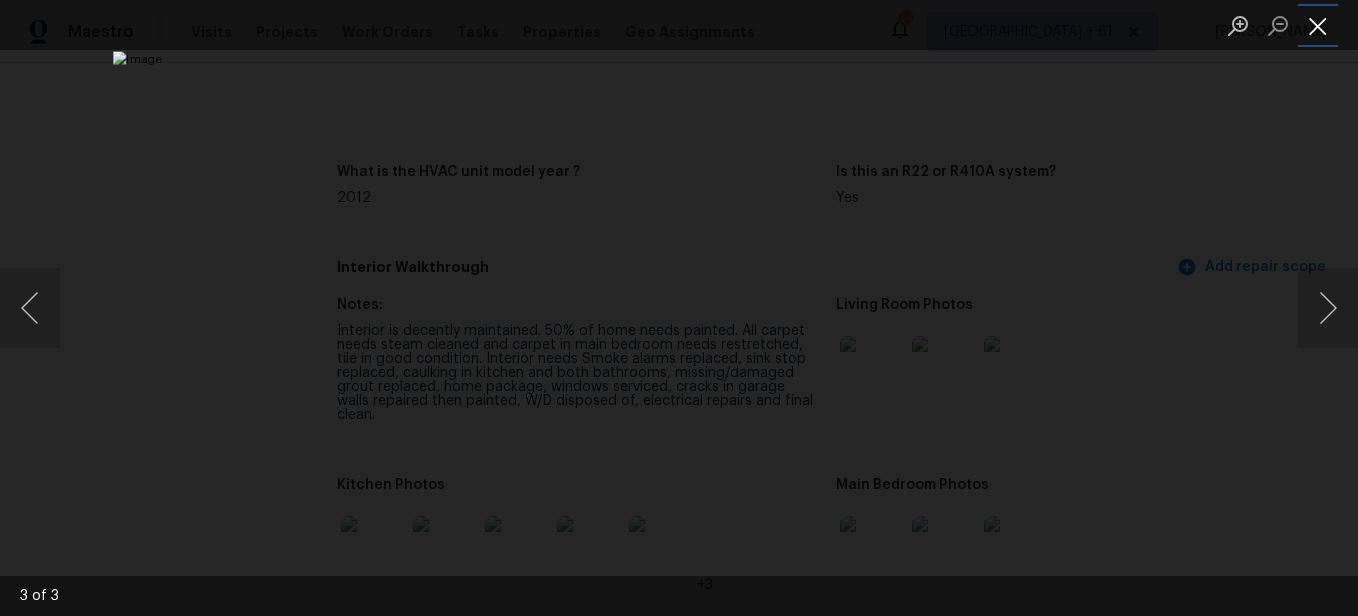 click at bounding box center (1318, 25) 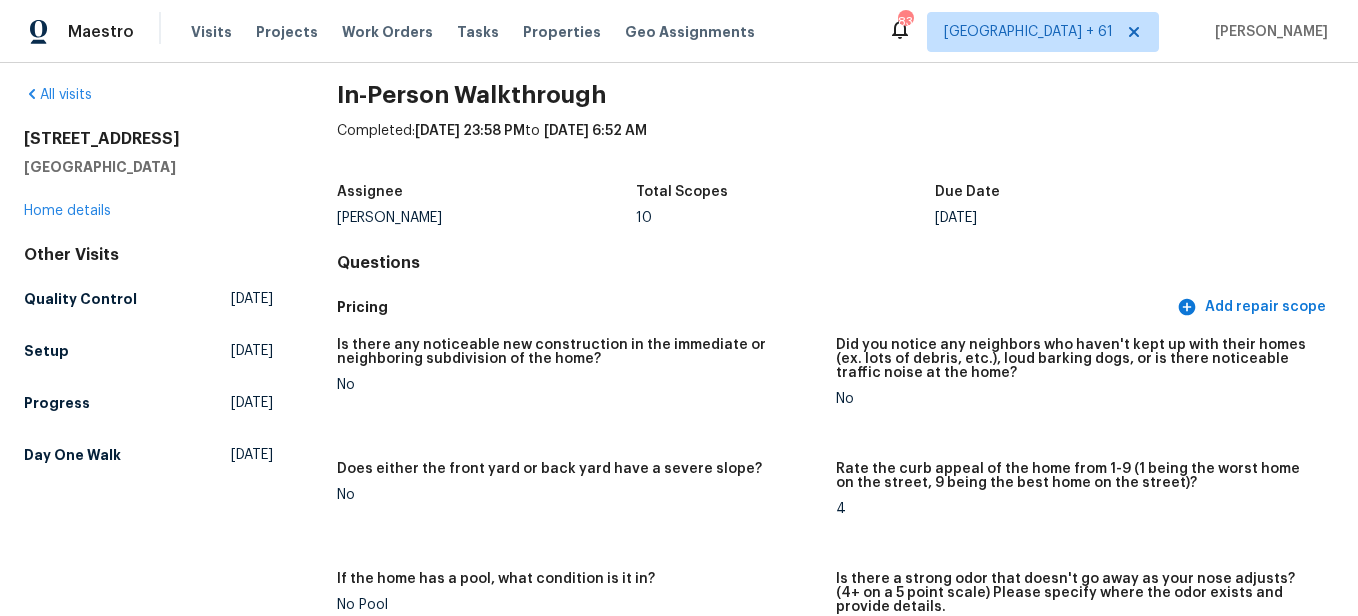 scroll, scrollTop: 0, scrollLeft: 0, axis: both 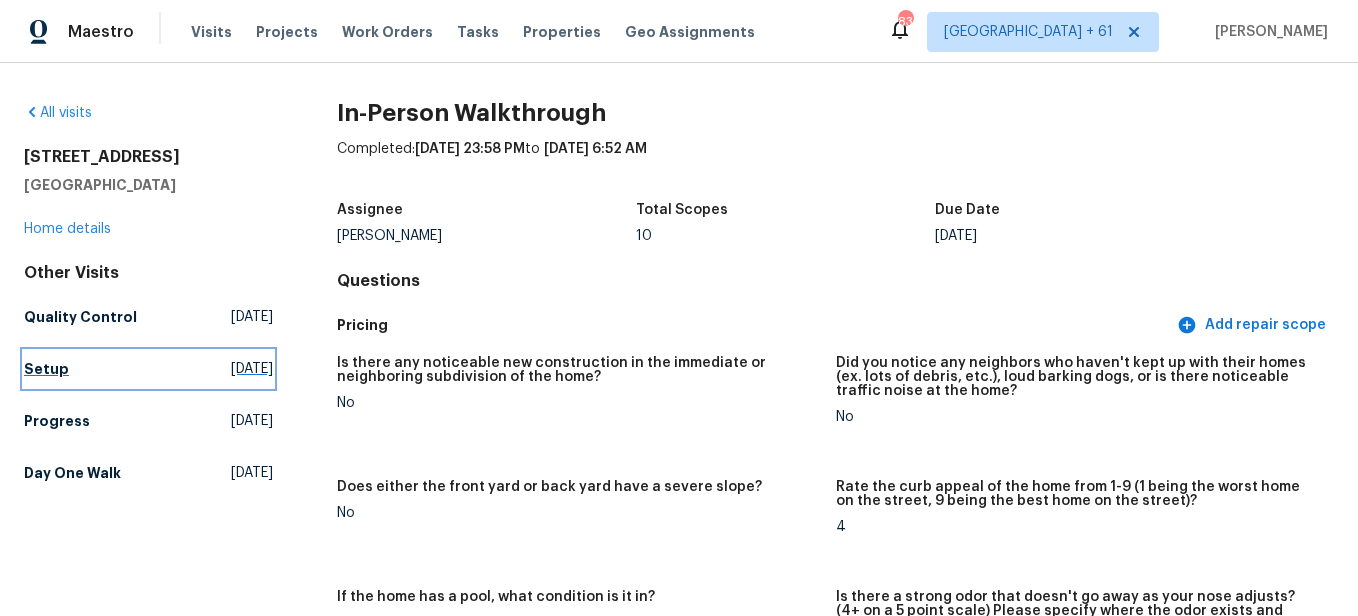 click on "Setup" at bounding box center (46, 369) 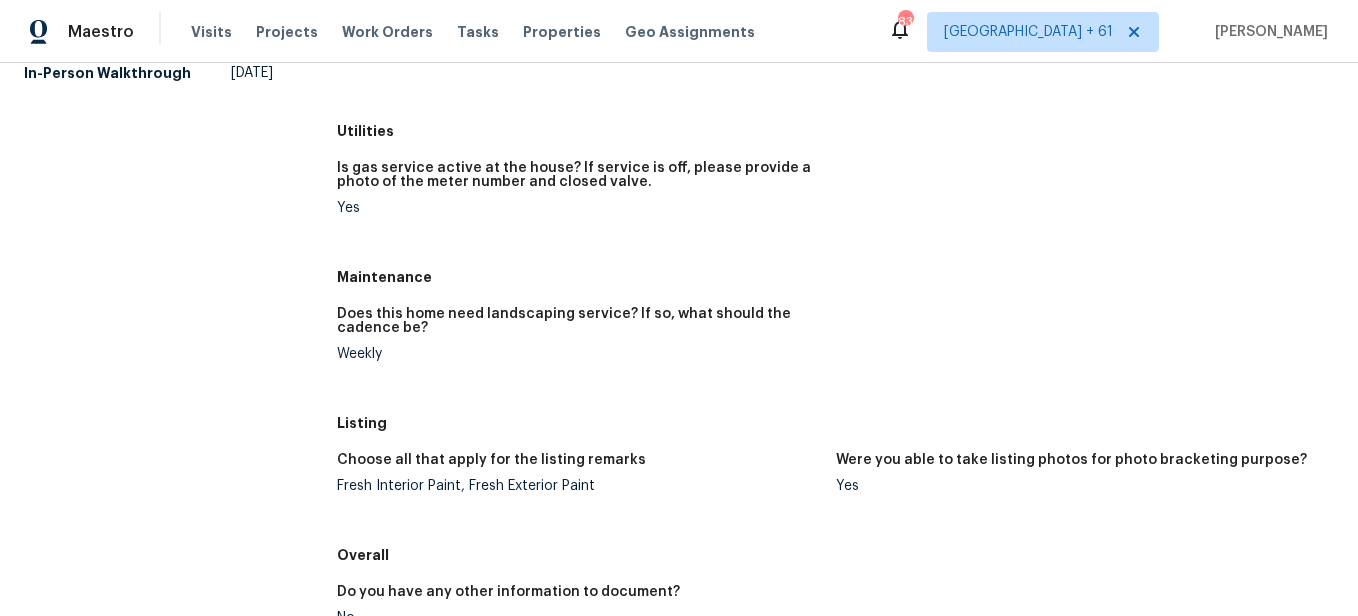 scroll, scrollTop: 500, scrollLeft: 0, axis: vertical 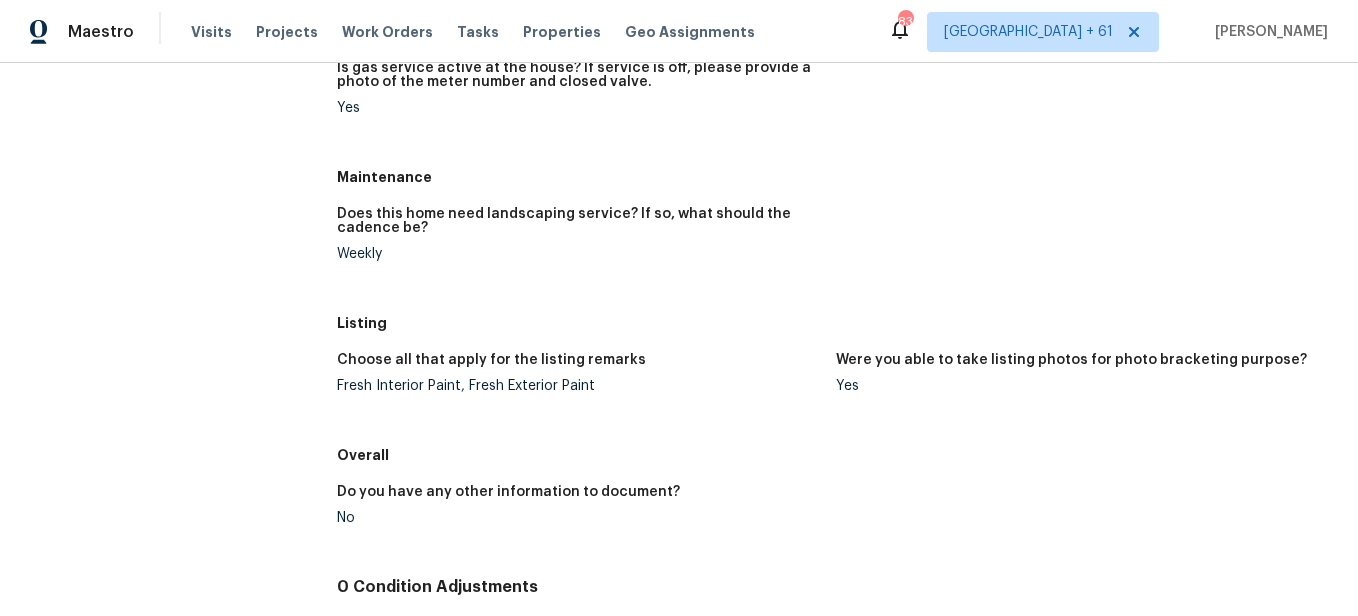 click on "Choose all that apply for the listing remarks" at bounding box center (578, 366) 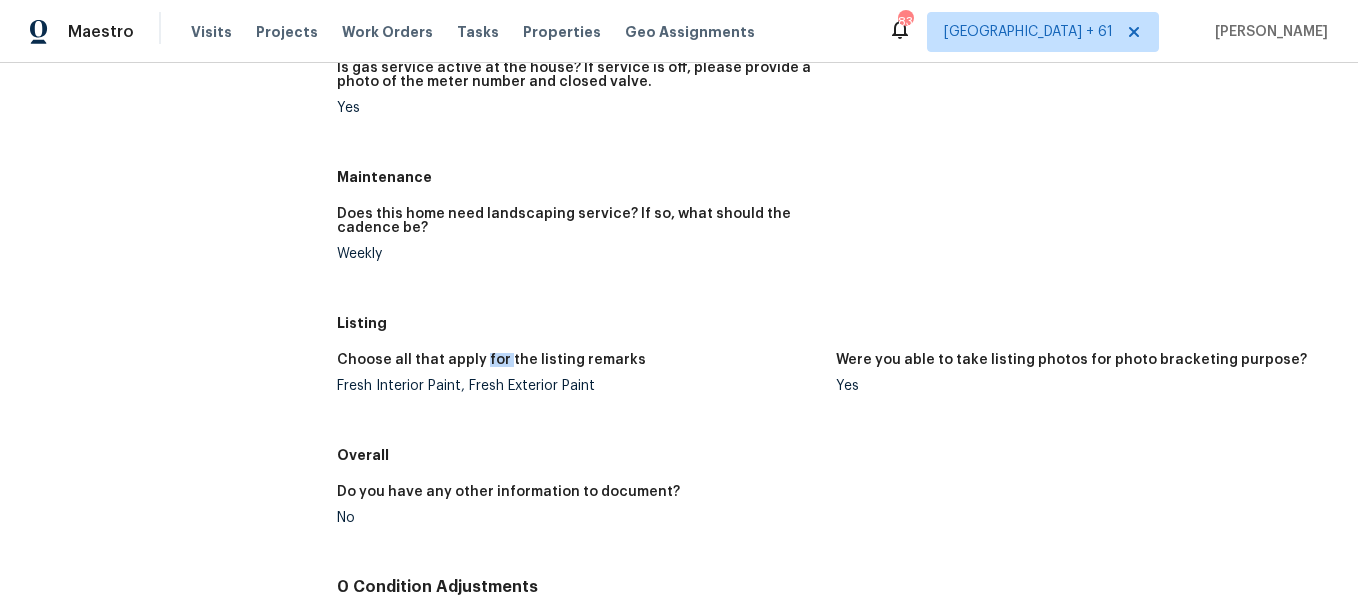 click on "Choose all that apply for the listing remarks" at bounding box center (578, 366) 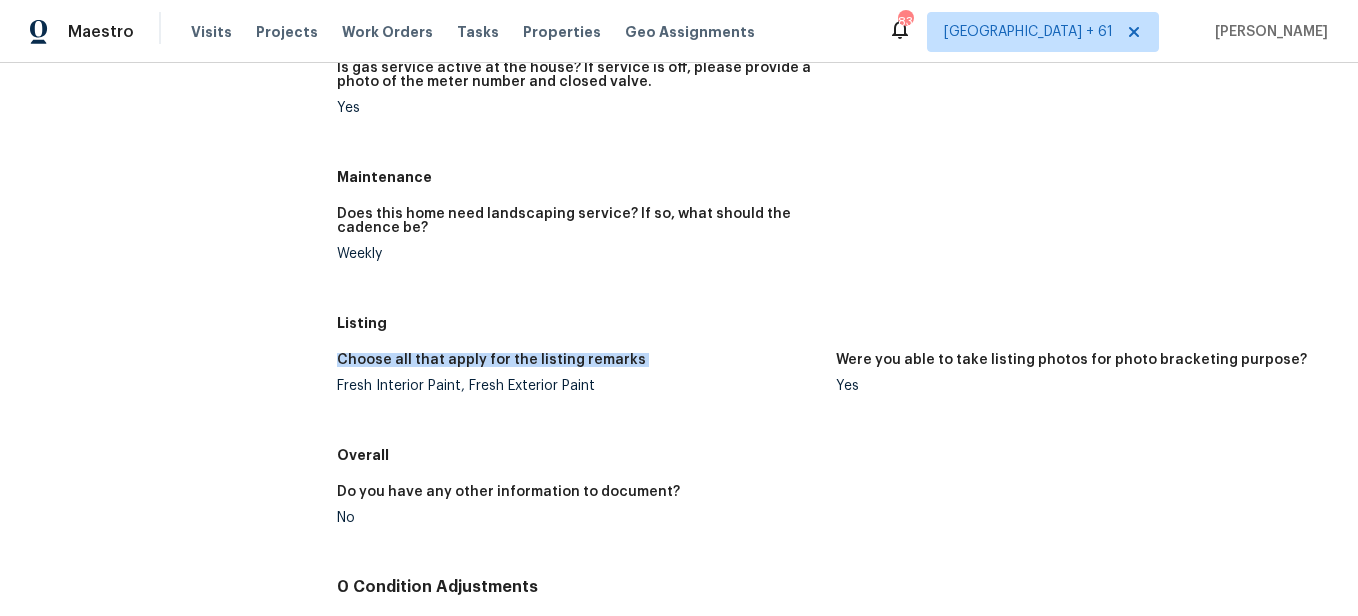 click on "Choose all that apply for the listing remarks" at bounding box center [578, 366] 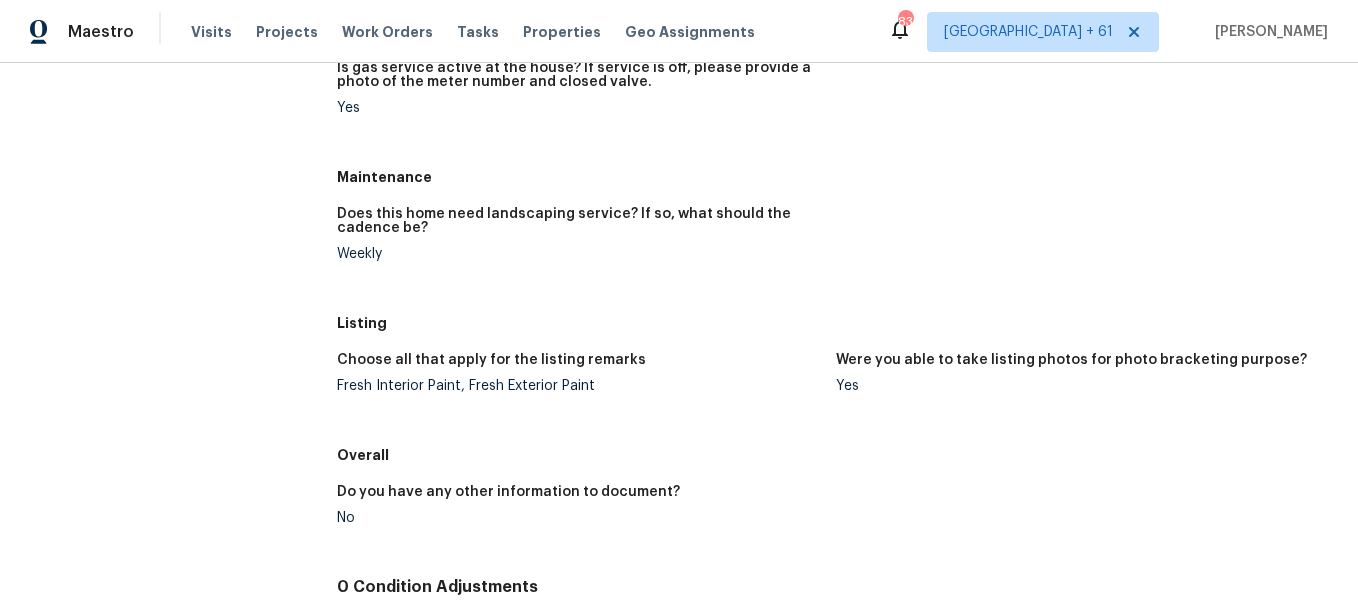 click on "Fresh Interior Paint, Fresh Exterior Paint" at bounding box center [578, 386] 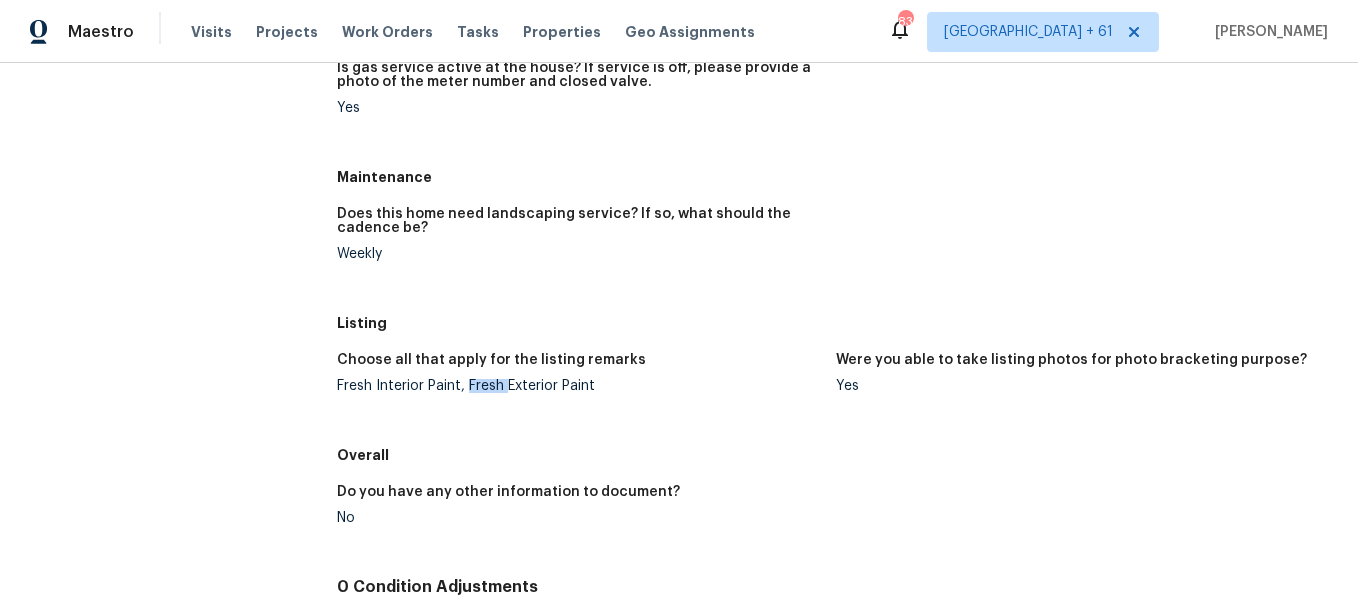 click on "Fresh Interior Paint, Fresh Exterior Paint" at bounding box center (578, 386) 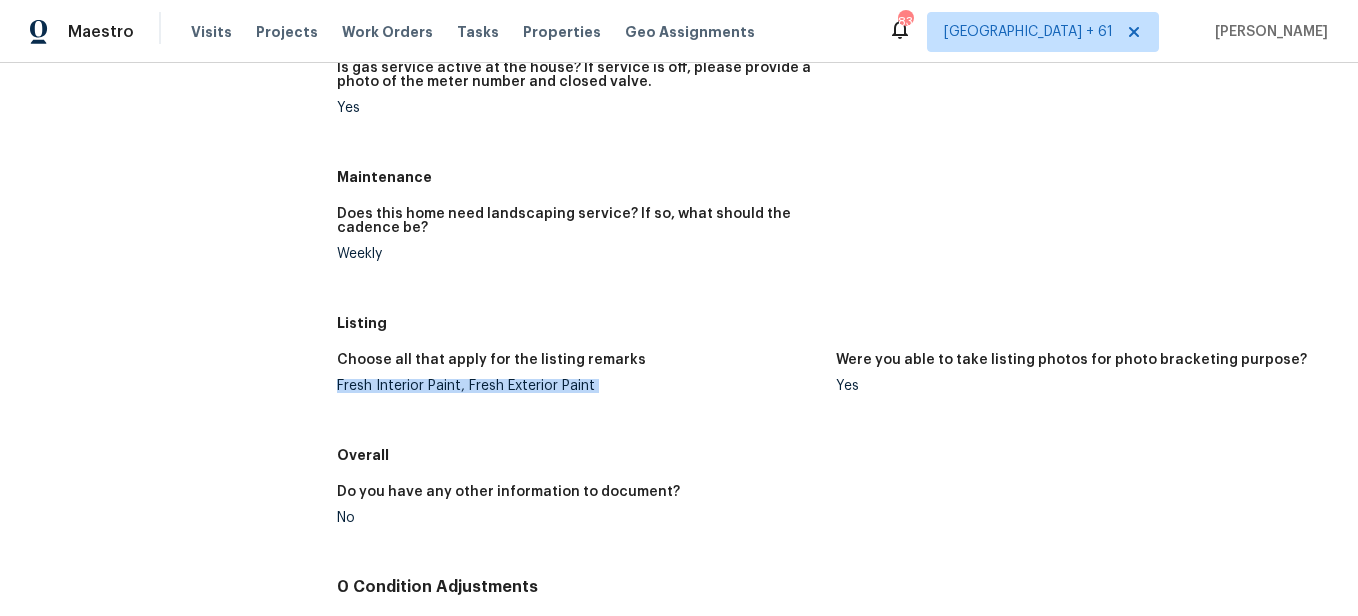 click on "Fresh Interior Paint, Fresh Exterior Paint" at bounding box center (578, 386) 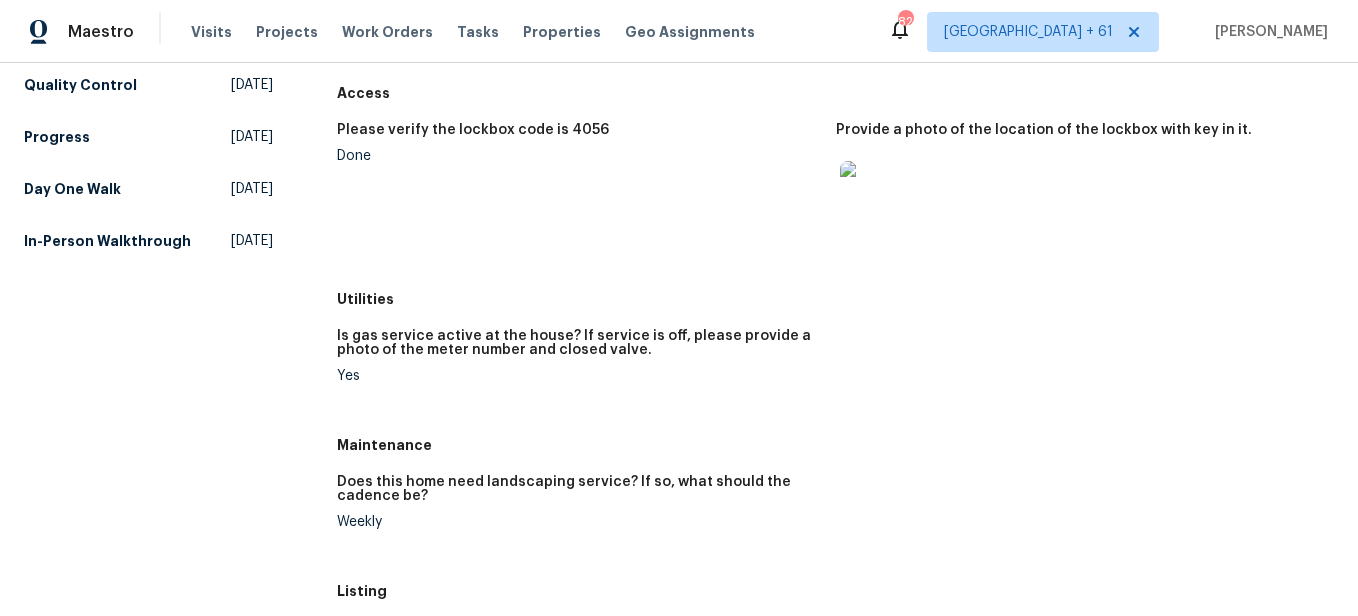 scroll, scrollTop: 0, scrollLeft: 0, axis: both 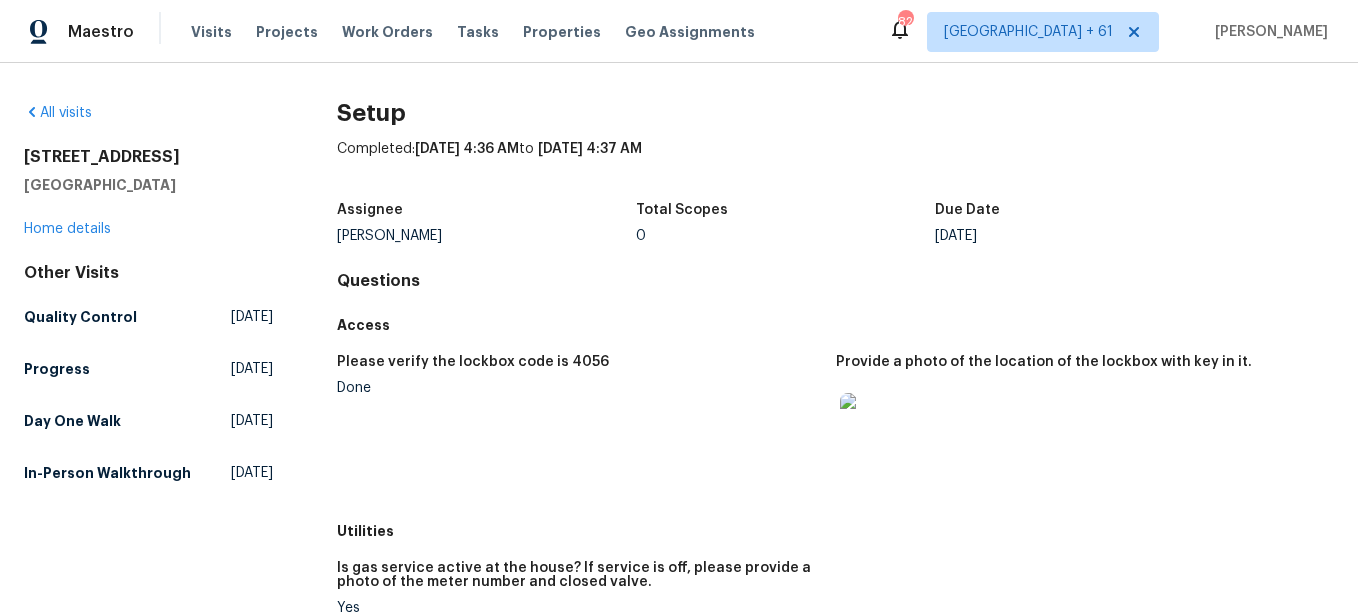 click on "All visits" at bounding box center [148, 113] 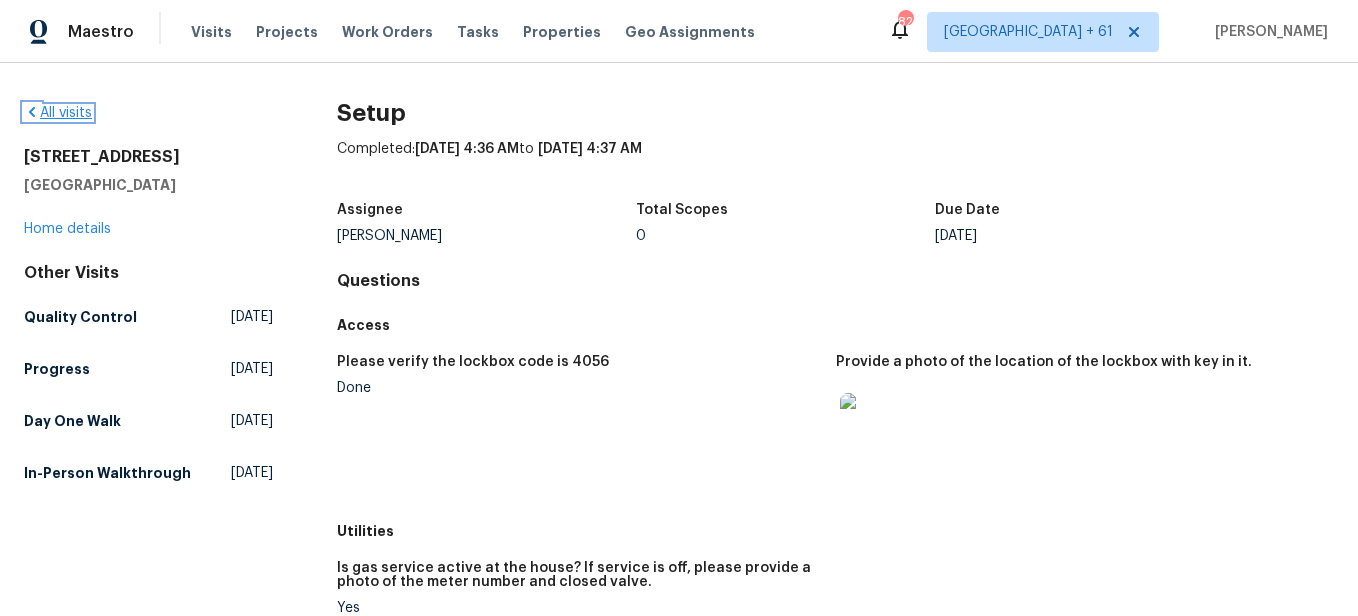 click on "All visits" at bounding box center [58, 113] 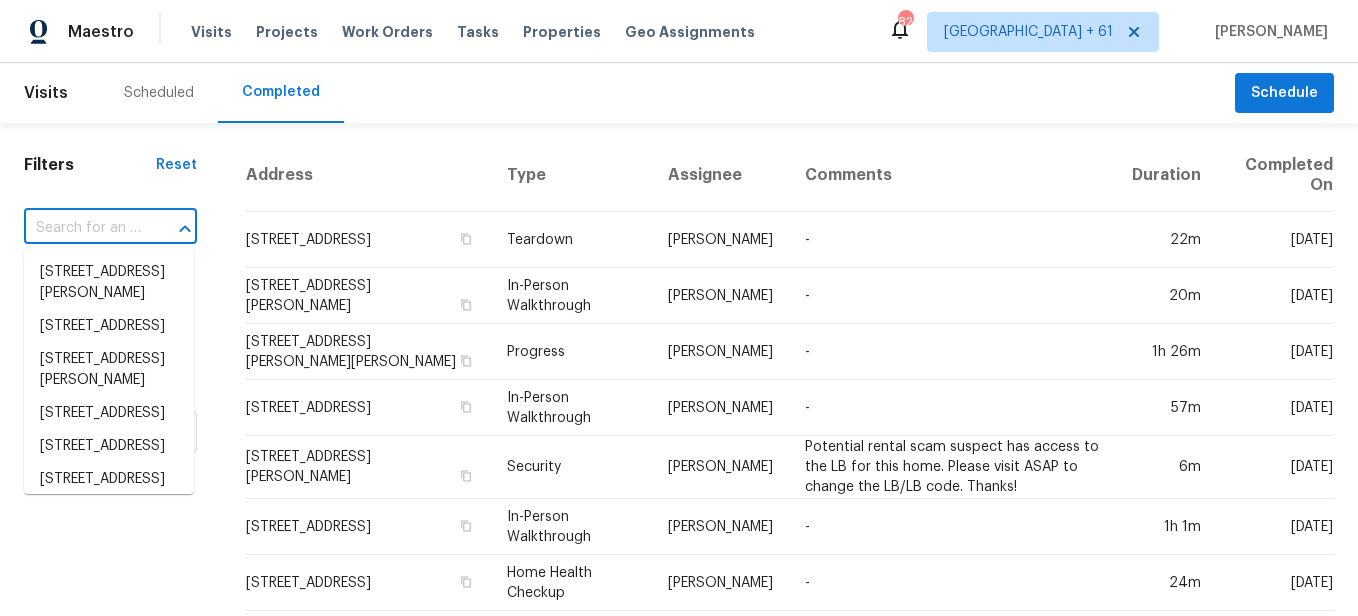 click at bounding box center (82, 228) 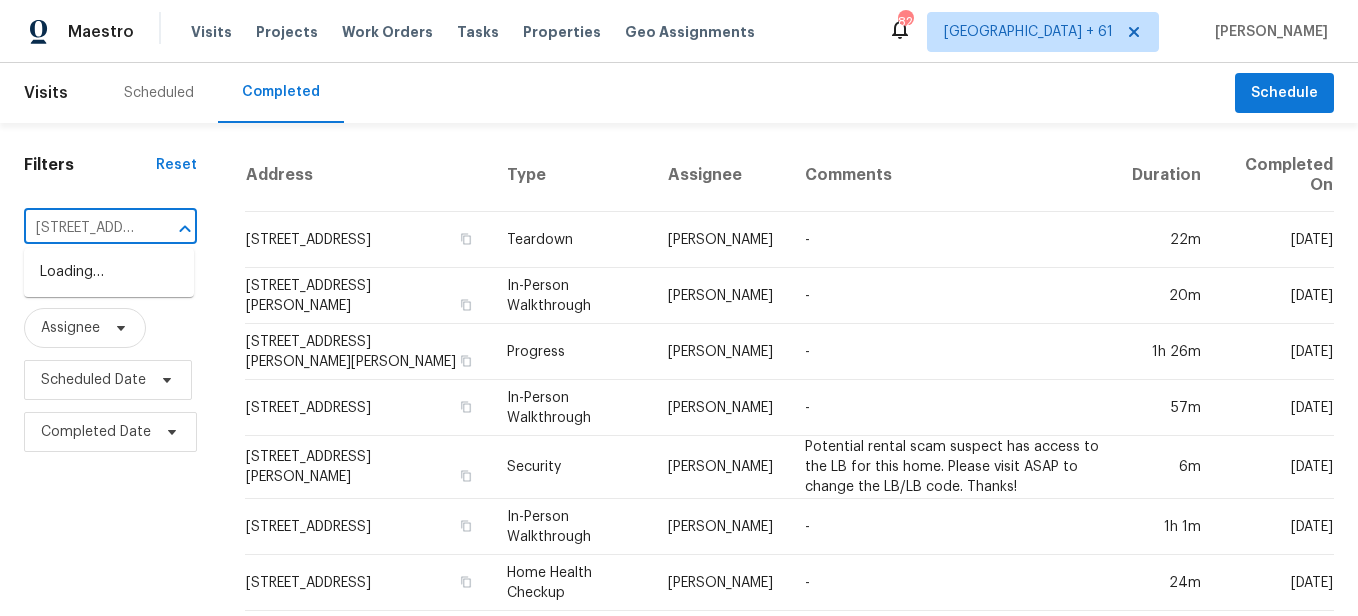 scroll, scrollTop: 0, scrollLeft: 136, axis: horizontal 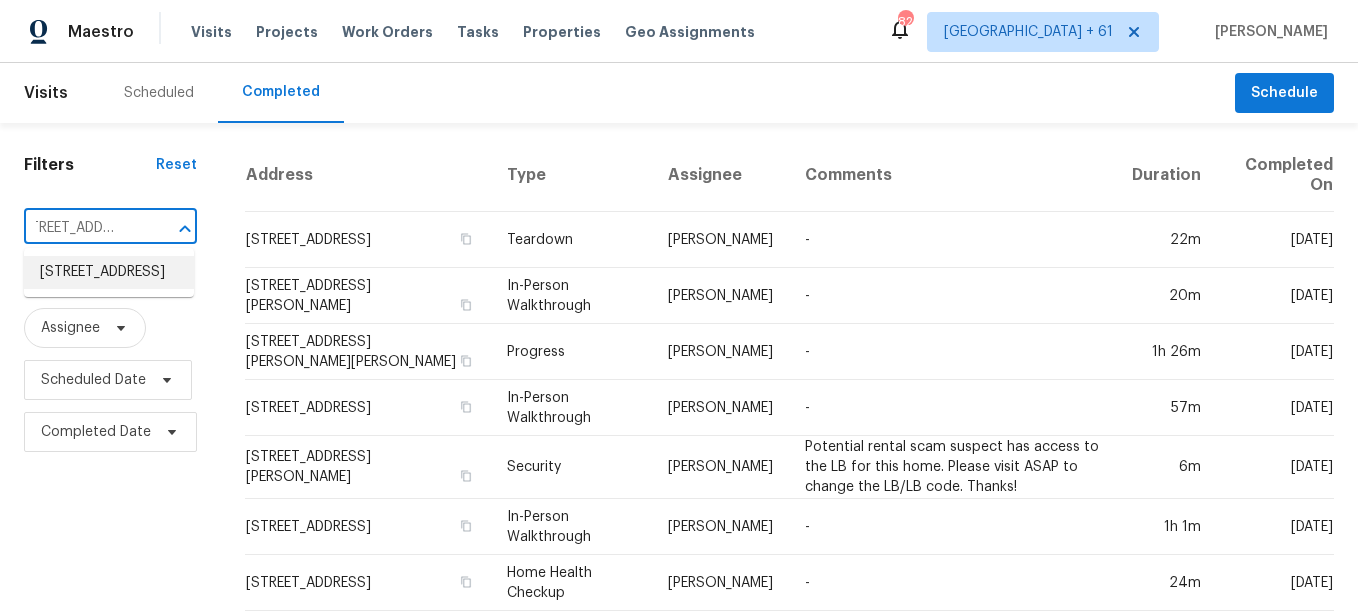 click on "[STREET_ADDRESS]" at bounding box center (109, 272) 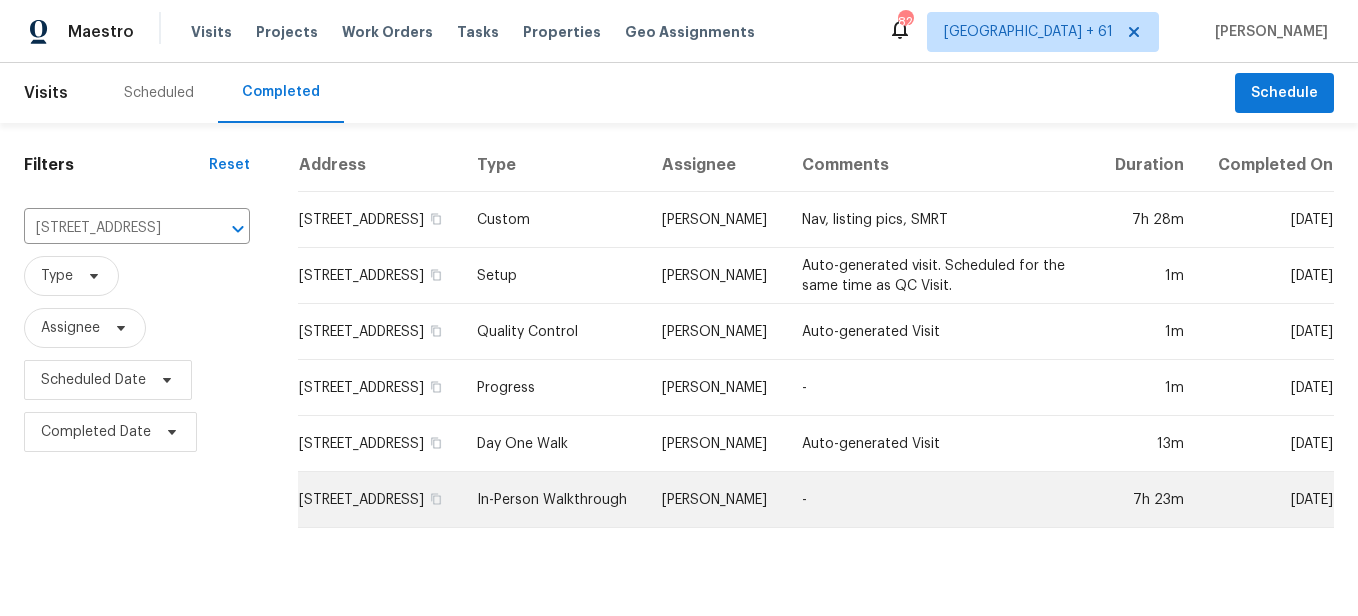 click on "In-Person Walkthrough" at bounding box center (553, 500) 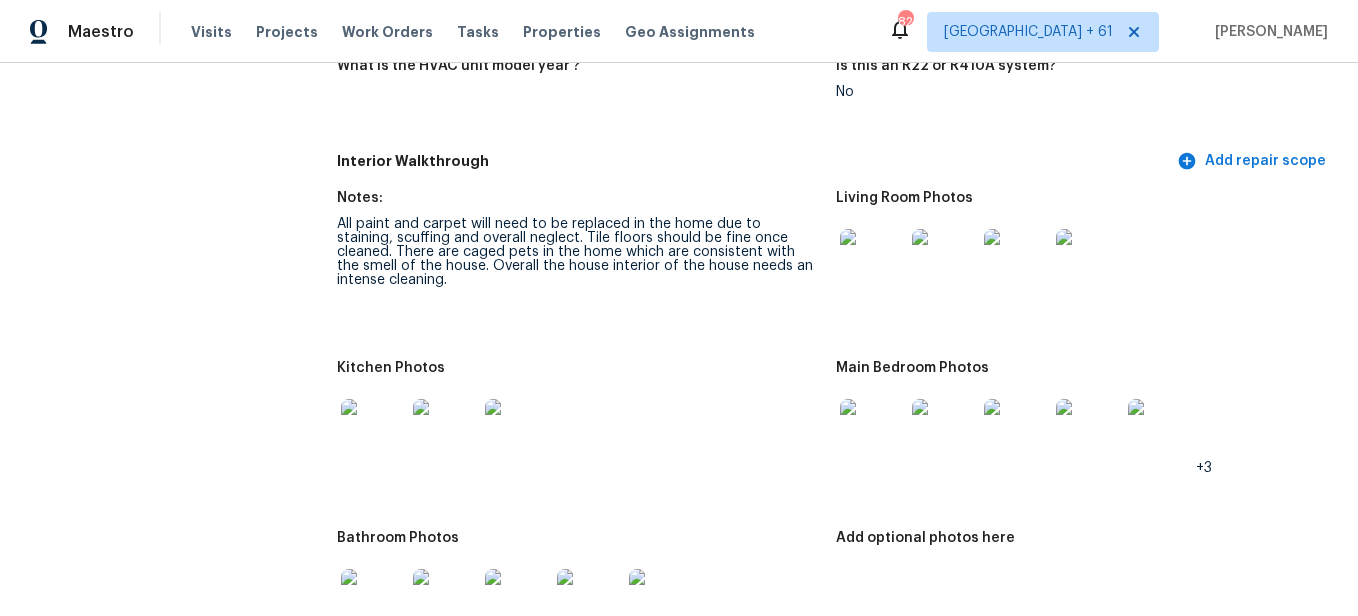 scroll, scrollTop: 2700, scrollLeft: 0, axis: vertical 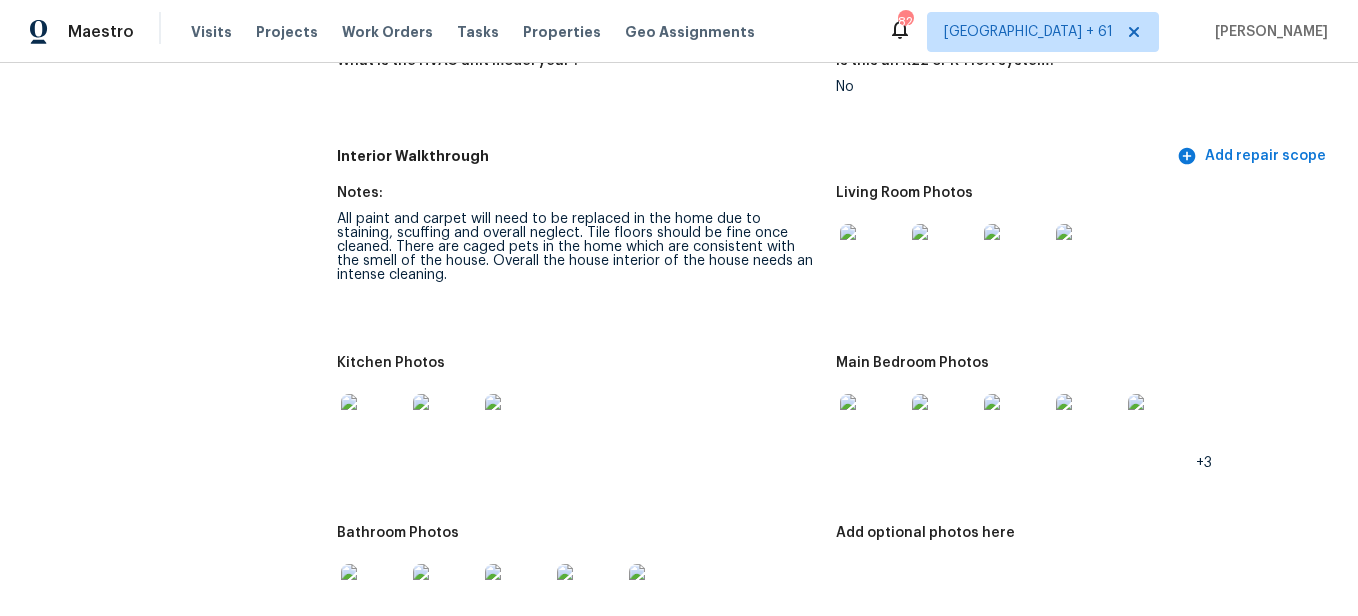 click at bounding box center [872, 256] 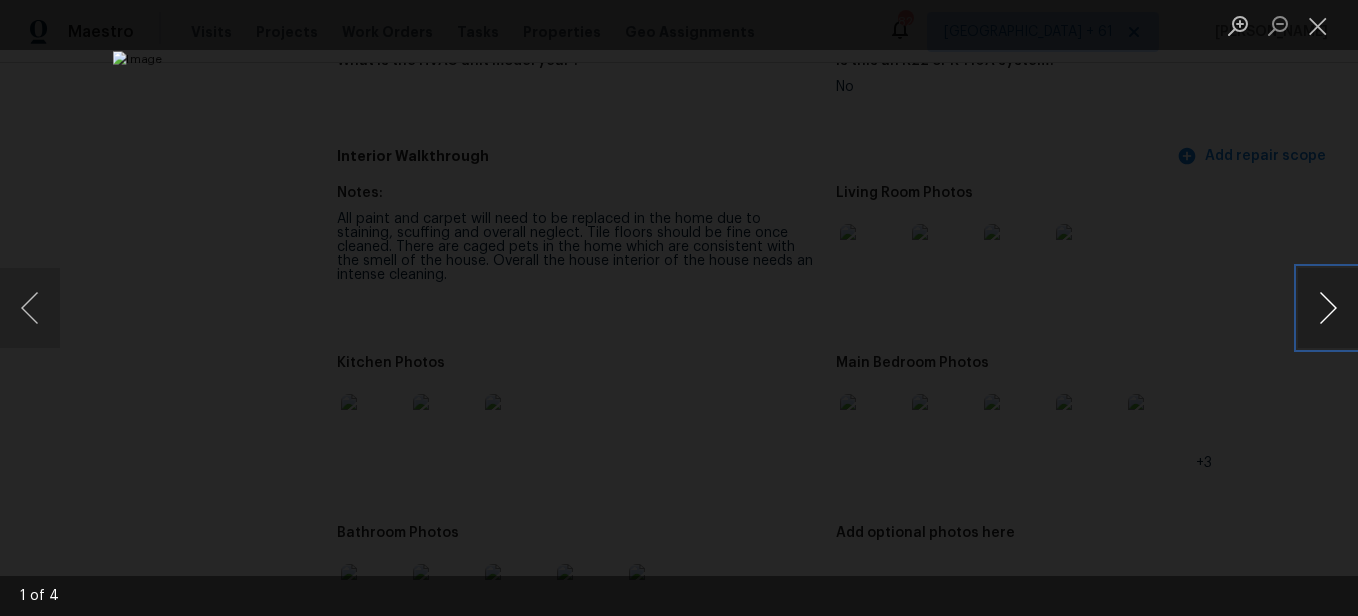 click at bounding box center [1328, 308] 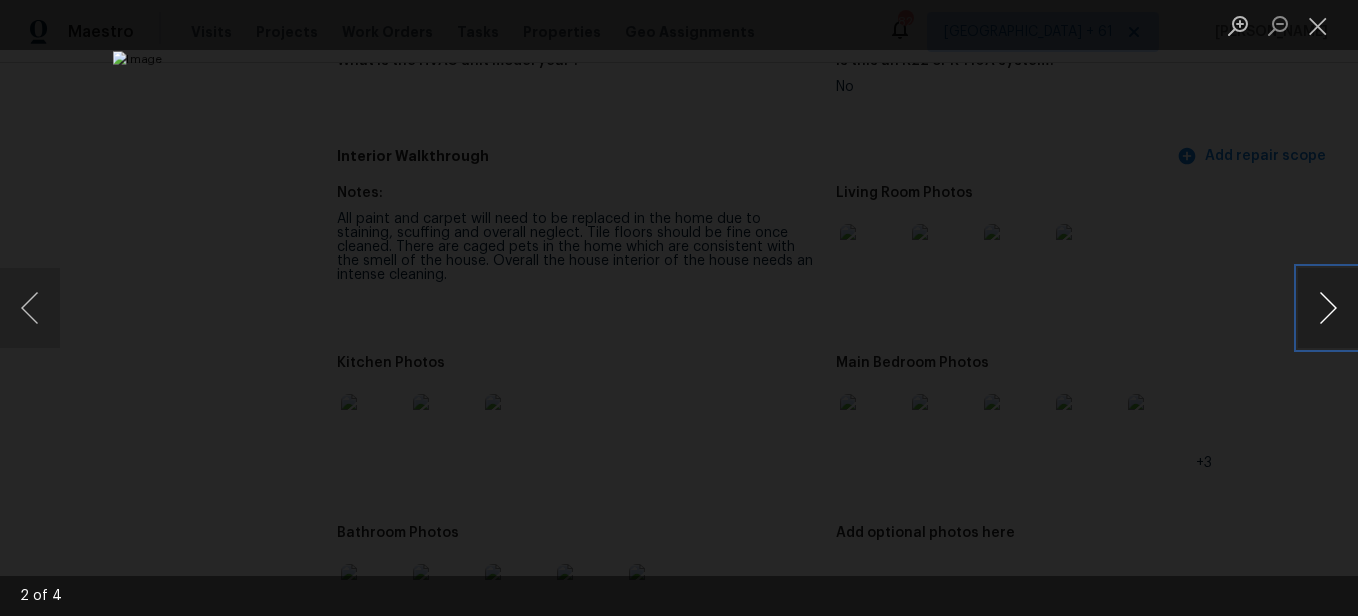 click at bounding box center [1328, 308] 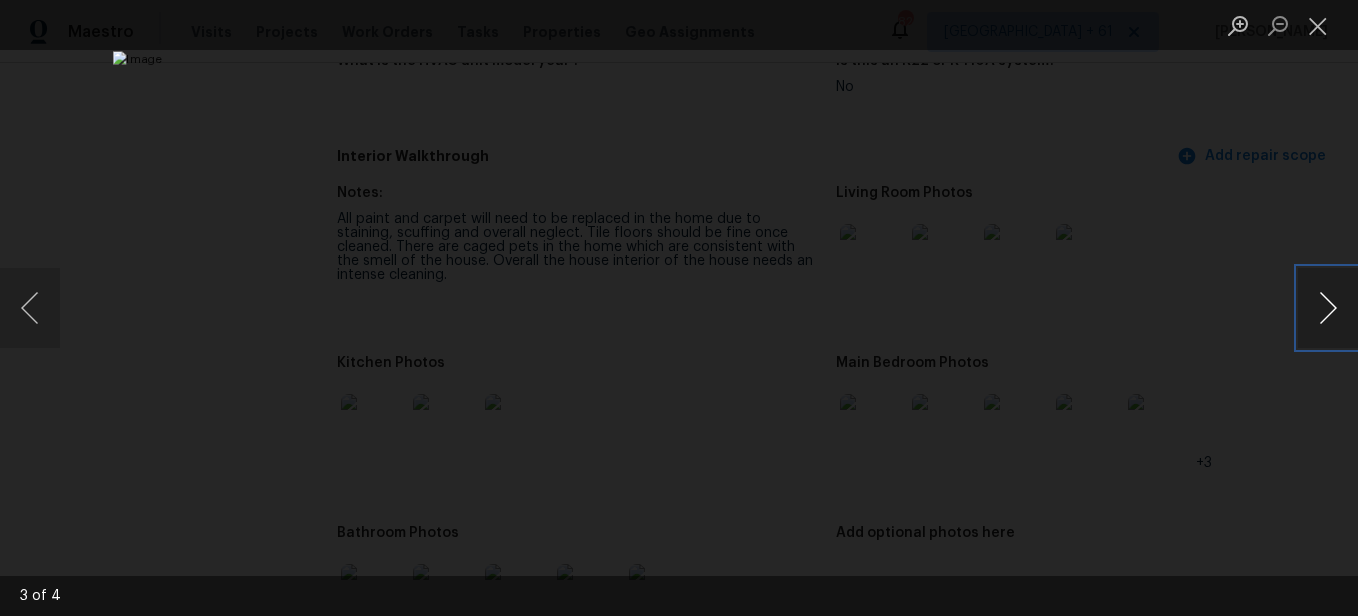 click at bounding box center (1328, 308) 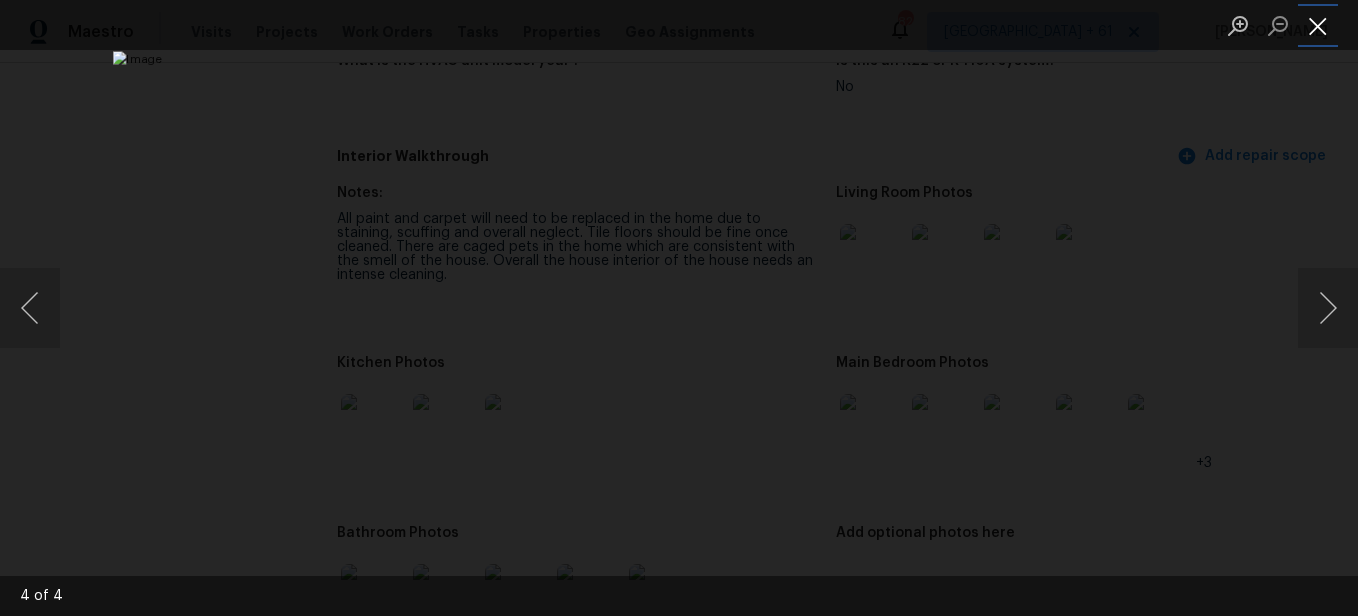 click at bounding box center (1318, 25) 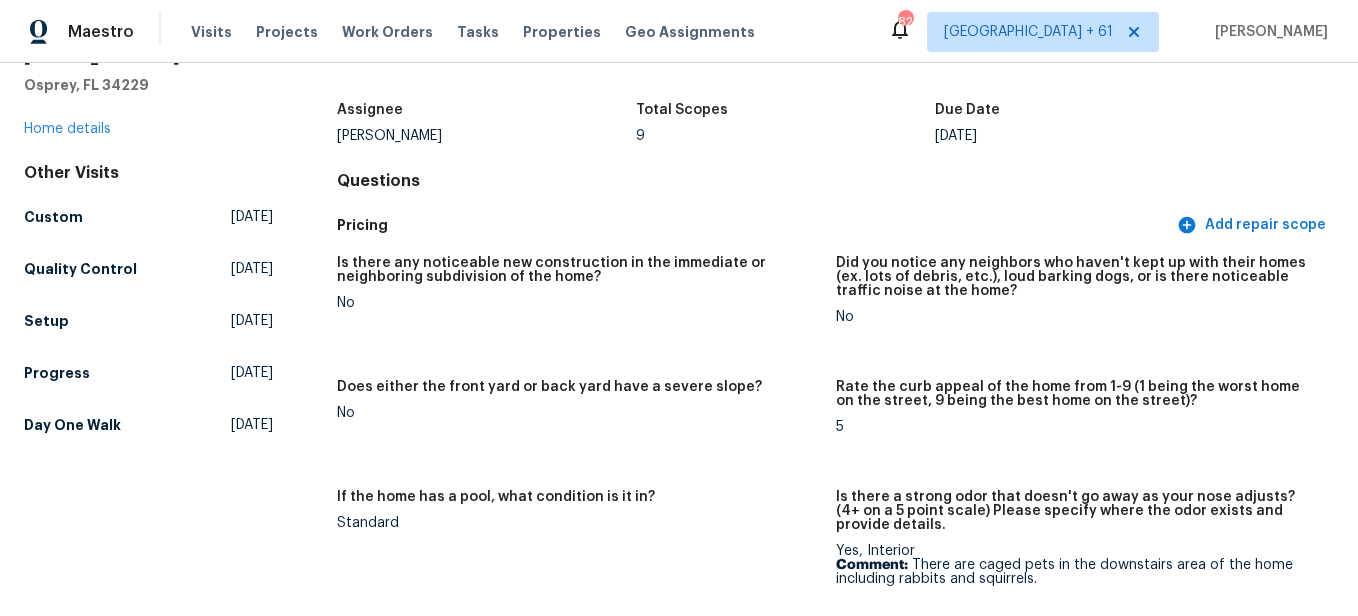 scroll, scrollTop: 0, scrollLeft: 0, axis: both 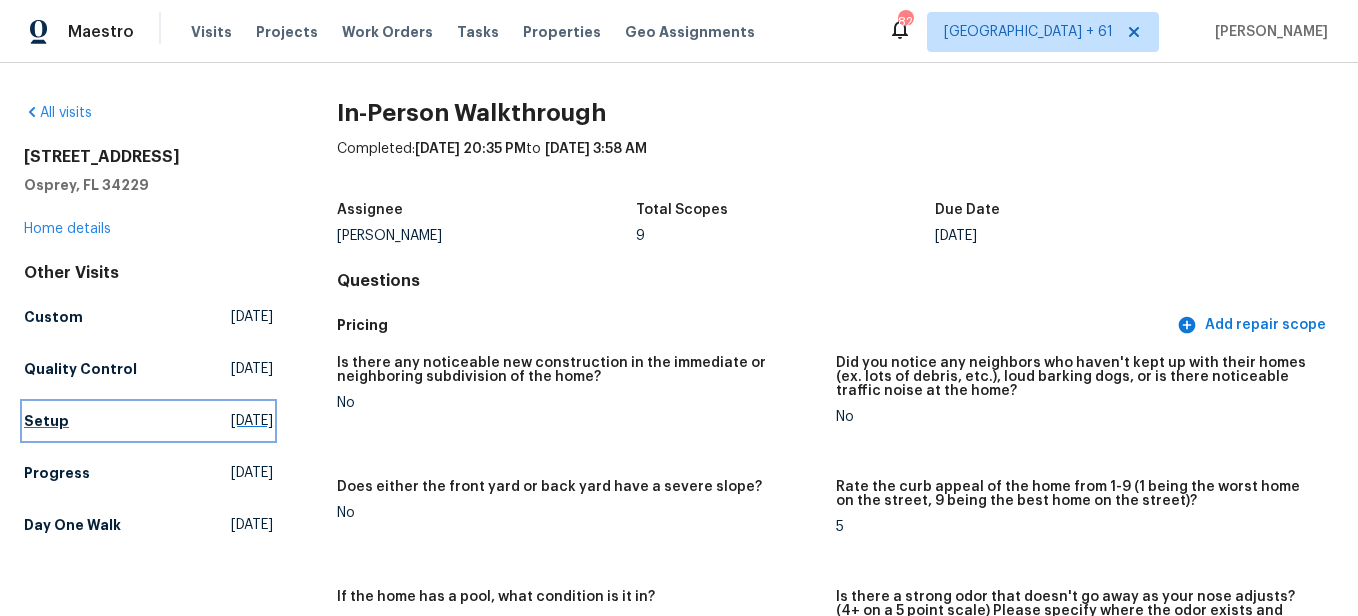 click on "Setup" at bounding box center [46, 421] 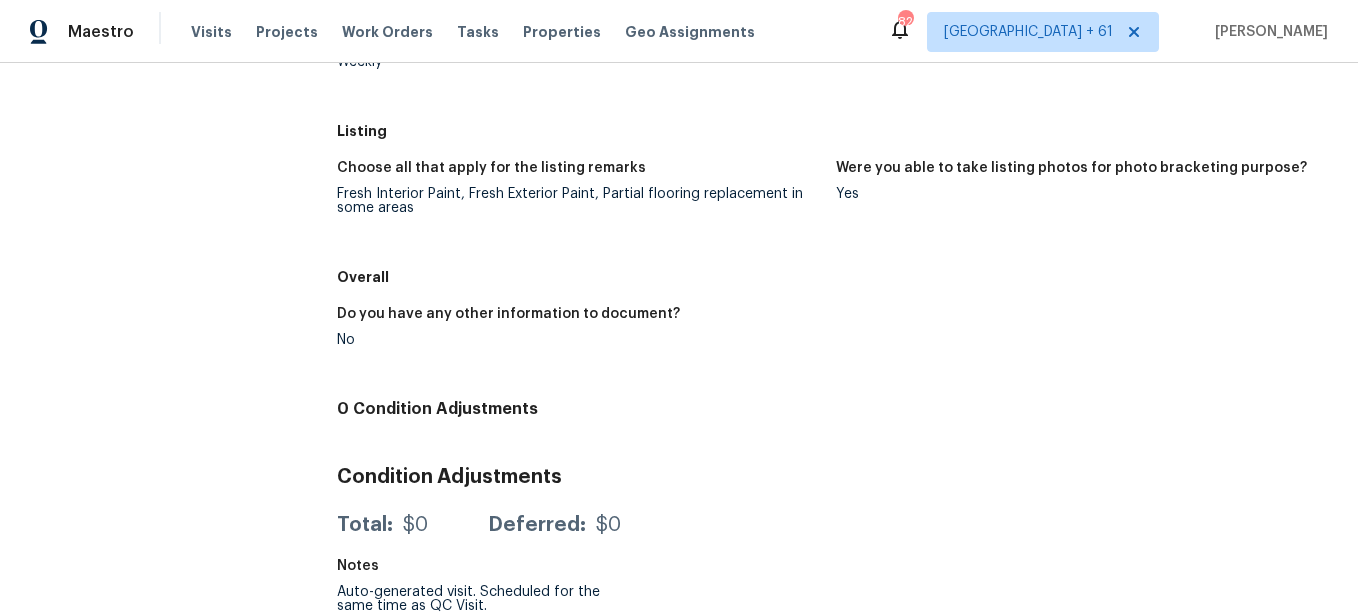 scroll, scrollTop: 700, scrollLeft: 0, axis: vertical 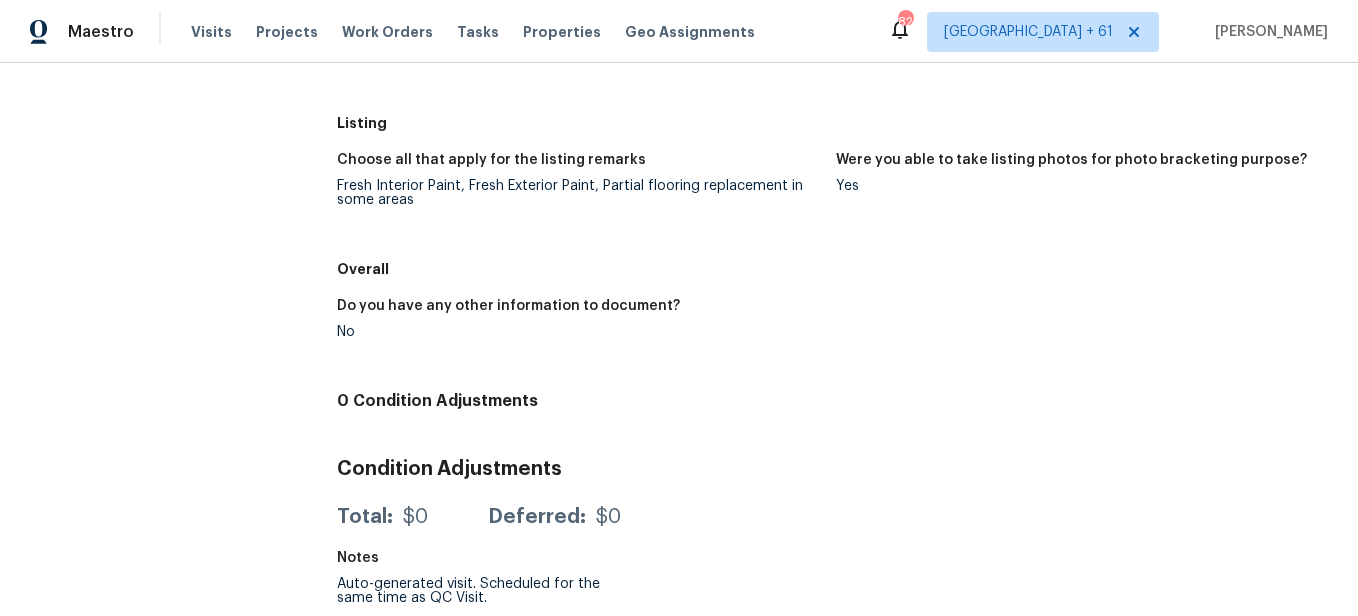 click on "Fresh Interior Paint, Fresh Exterior Paint, Partial flooring replacement in some areas" at bounding box center [578, 193] 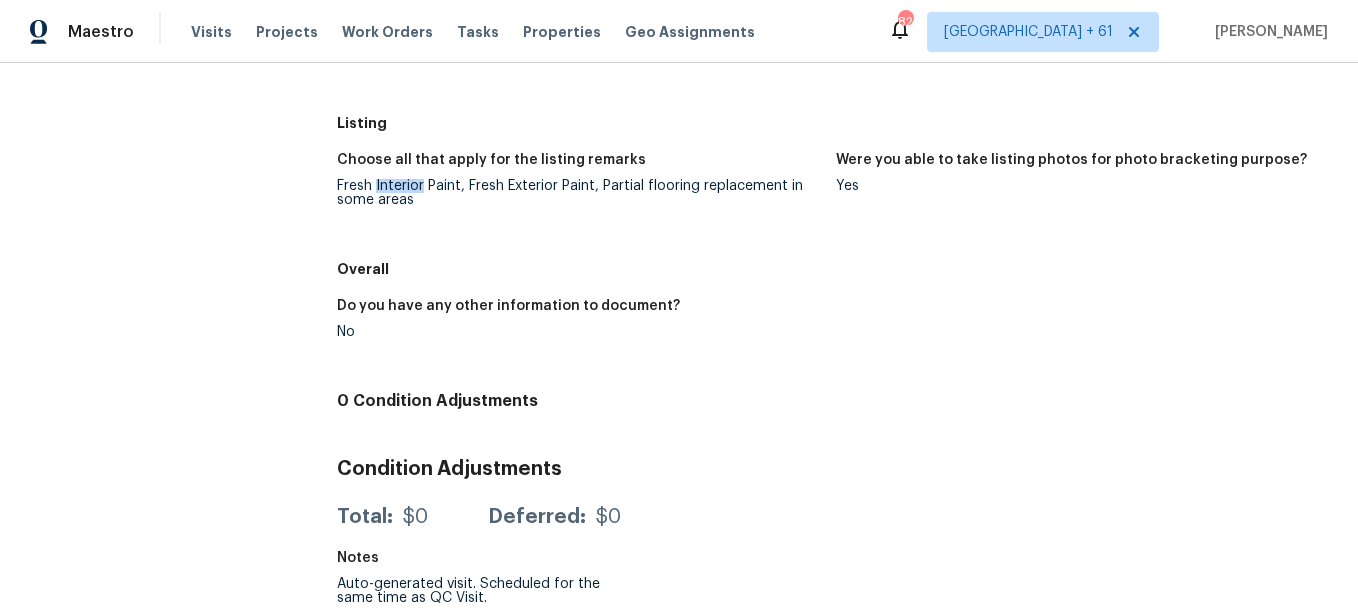 click on "Fresh Interior Paint, Fresh Exterior Paint, Partial flooring replacement in some areas" at bounding box center (578, 193) 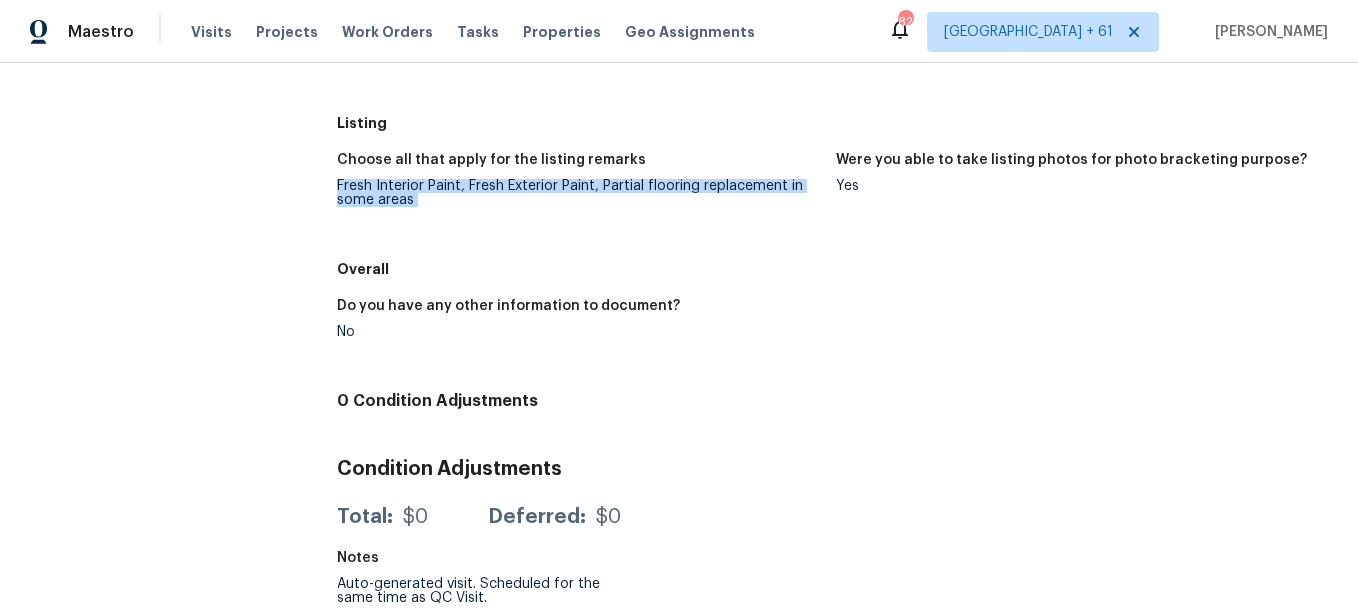 click on "Fresh Interior Paint, Fresh Exterior Paint, Partial flooring replacement in some areas" at bounding box center [578, 193] 